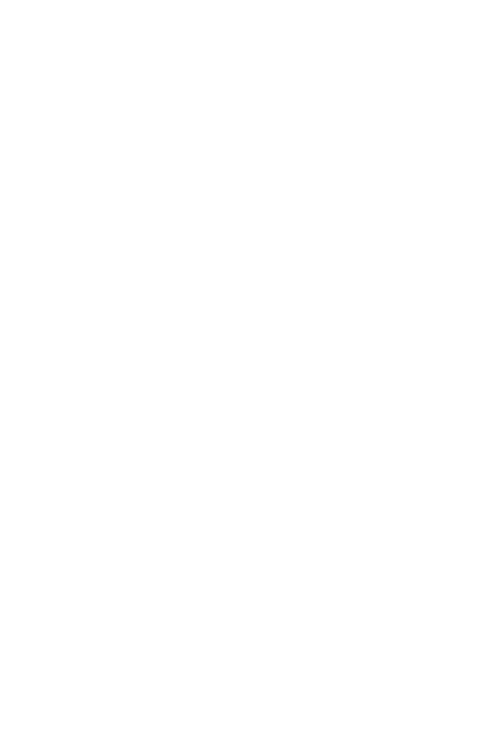 scroll, scrollTop: 0, scrollLeft: 0, axis: both 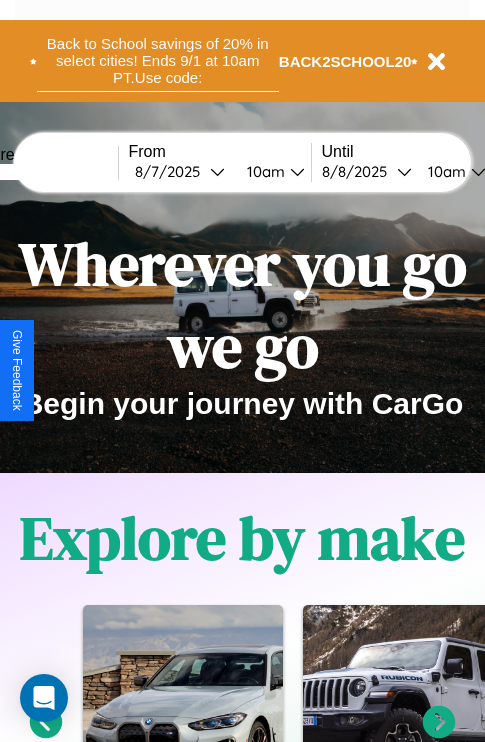 click on "Back to School savings of 20% in select cities! Ends 9/1 at 10am PT.  Use code:" at bounding box center [158, 61] 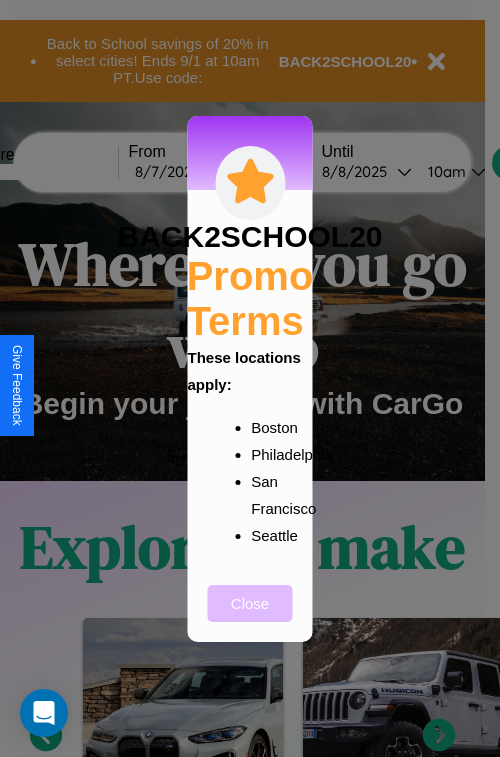 click on "Close" at bounding box center [250, 603] 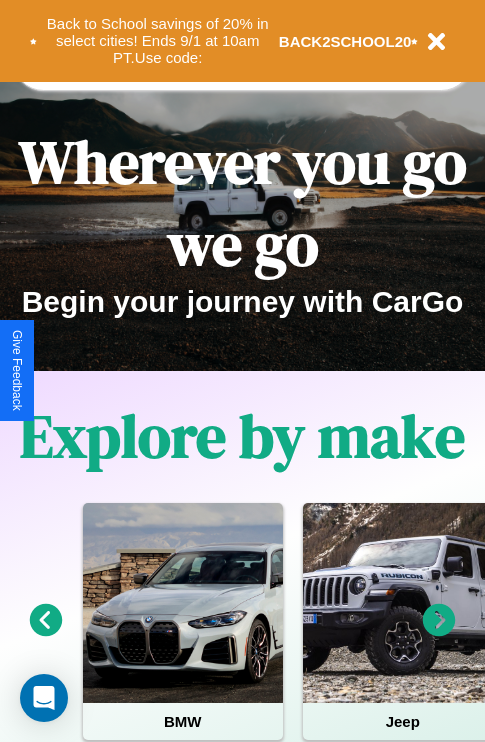 scroll, scrollTop: 308, scrollLeft: 0, axis: vertical 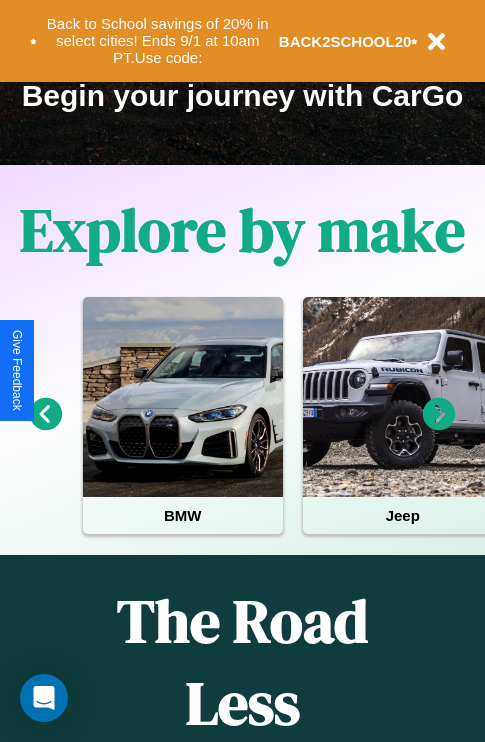 click 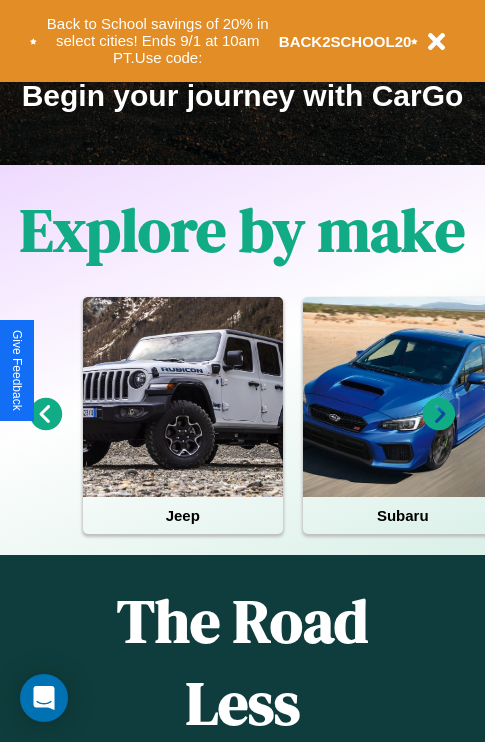 click 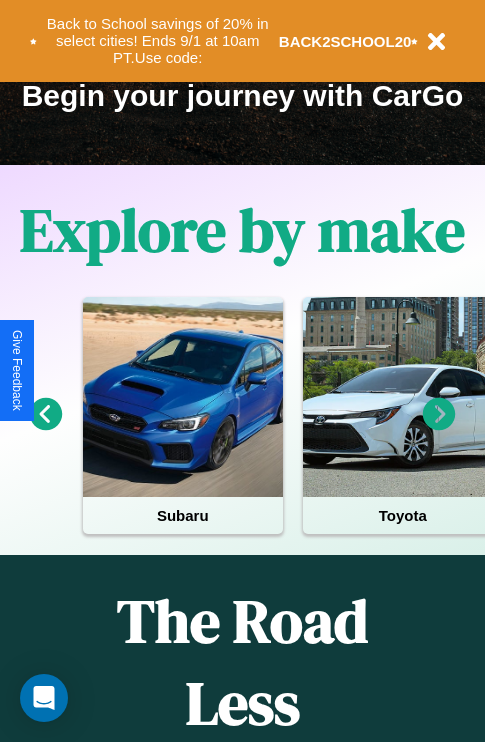 click 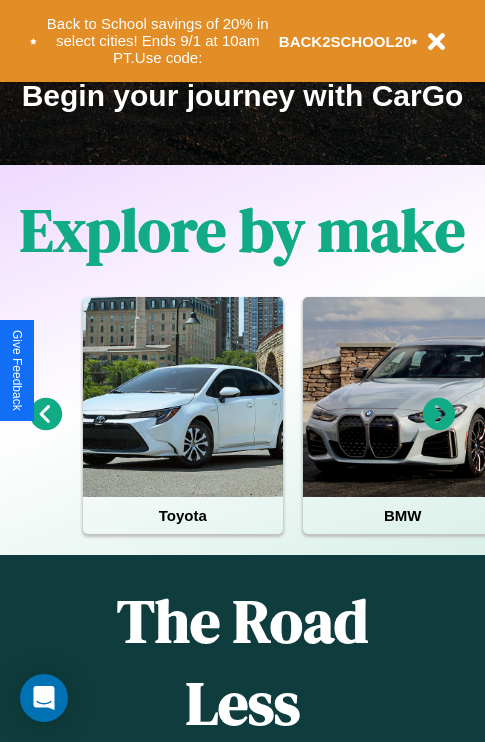 click 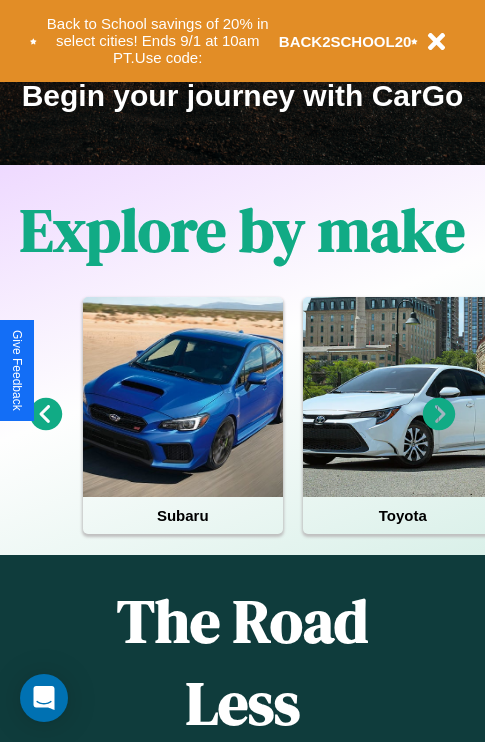 click 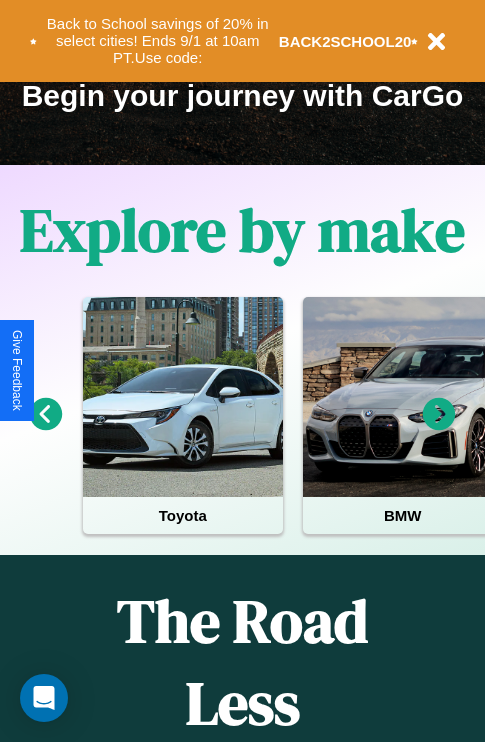 scroll, scrollTop: 113, scrollLeft: 458, axis: both 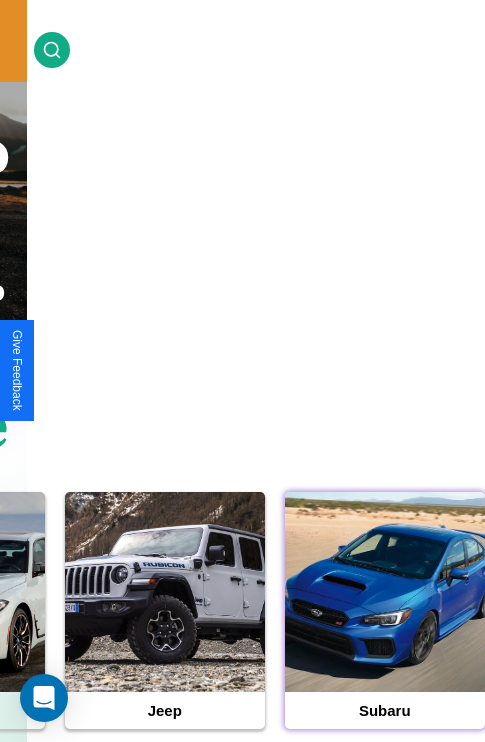 click at bounding box center [385, 592] 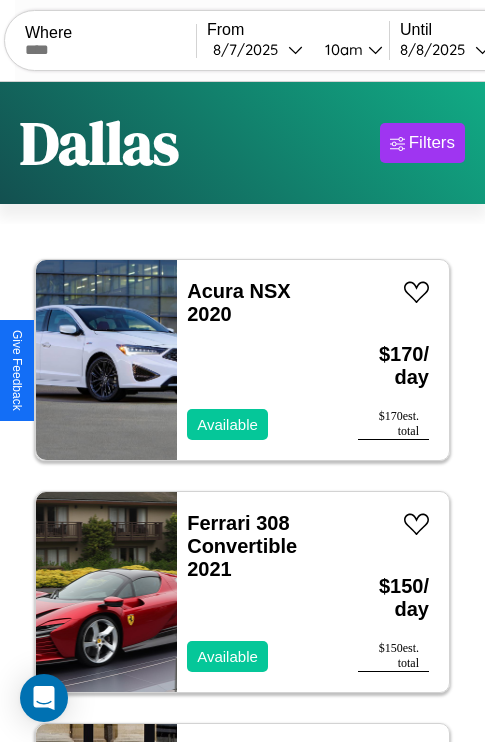 scroll, scrollTop: 94, scrollLeft: 0, axis: vertical 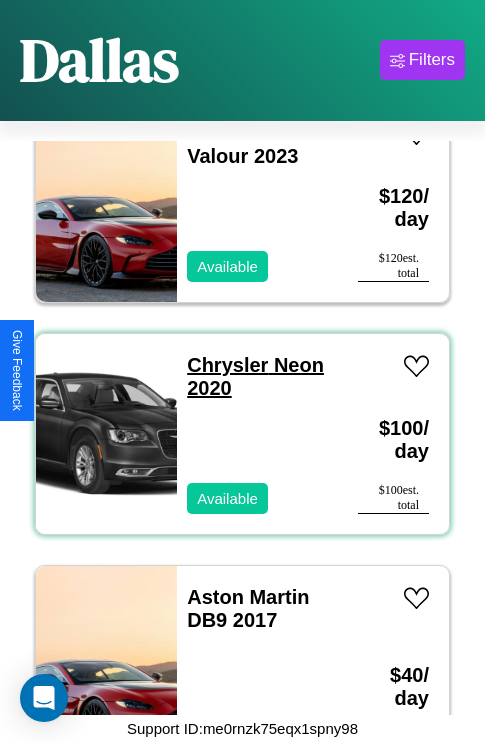 click on "Chrysler   Neon   2020" at bounding box center (255, 376) 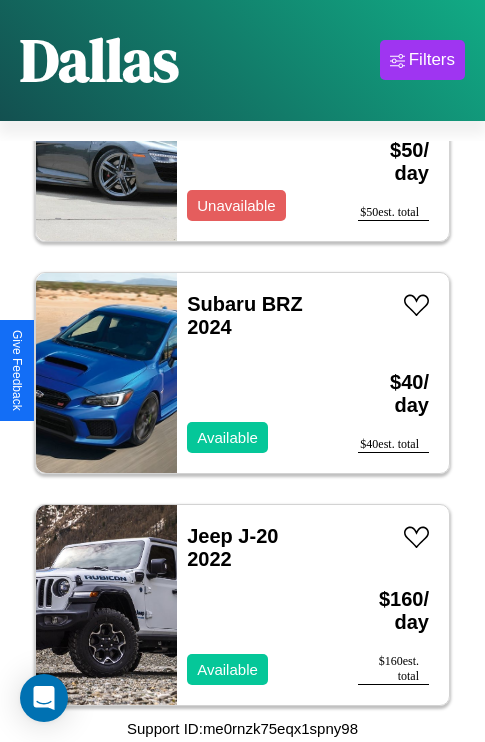 scroll, scrollTop: 6803, scrollLeft: 0, axis: vertical 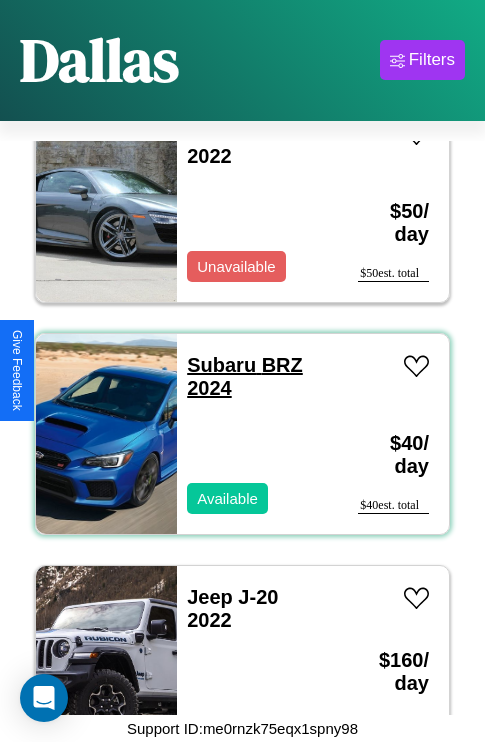 click on "Subaru   BRZ   2024" at bounding box center (245, 376) 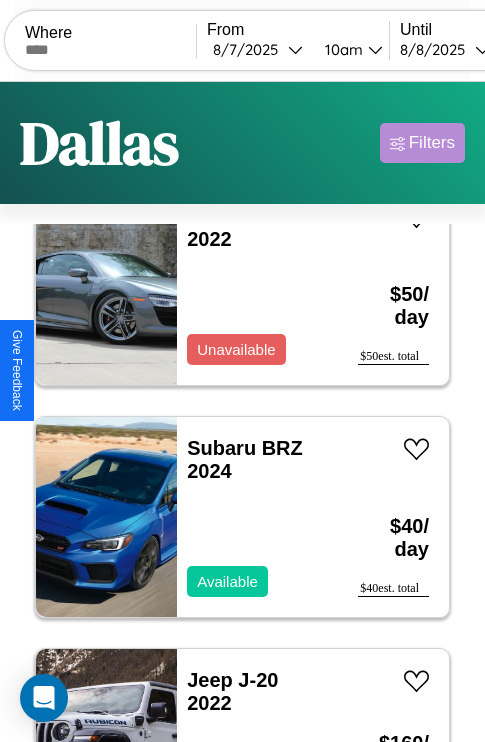 click on "Filters" at bounding box center [432, 143] 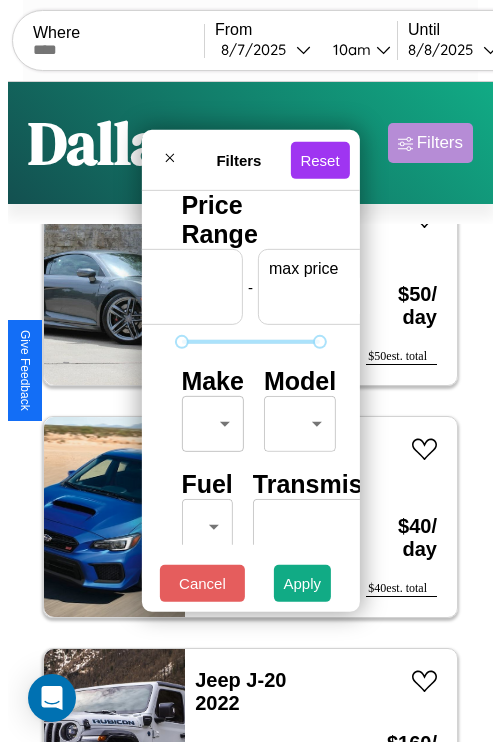 scroll, scrollTop: 0, scrollLeft: 124, axis: horizontal 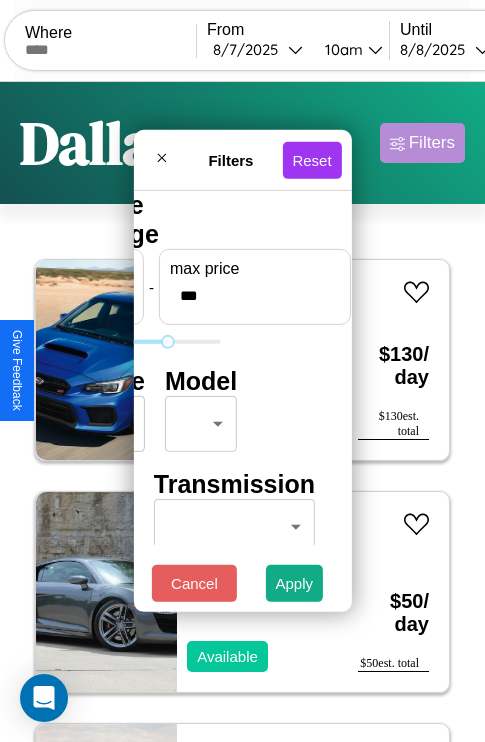 type on "***" 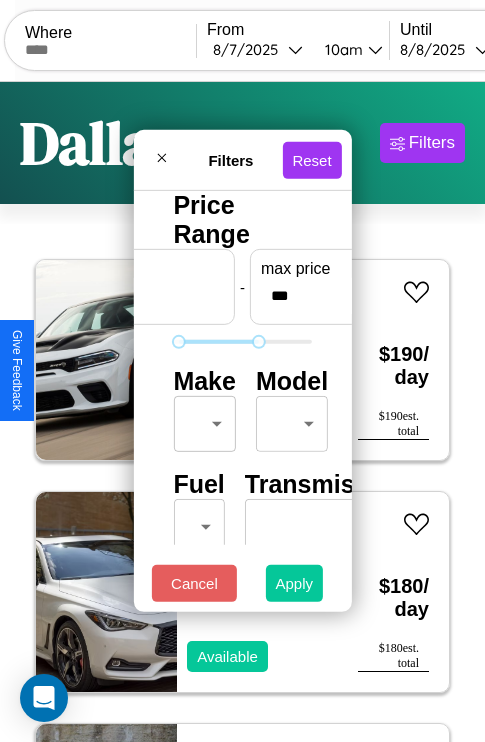 type on "**" 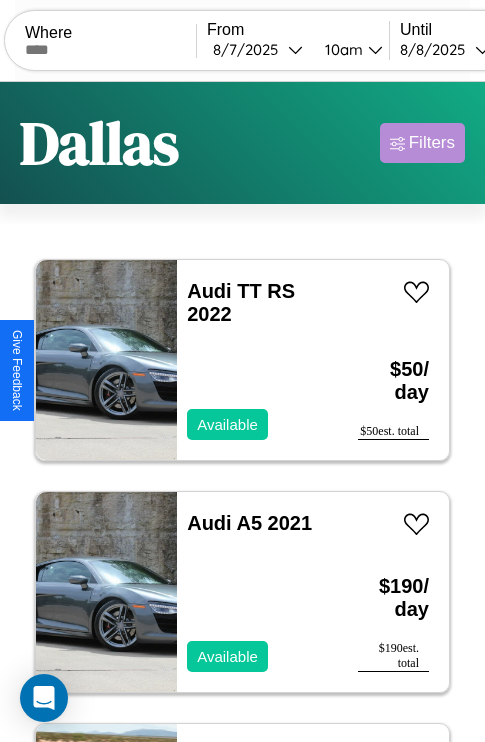 click on "Filters" at bounding box center (432, 143) 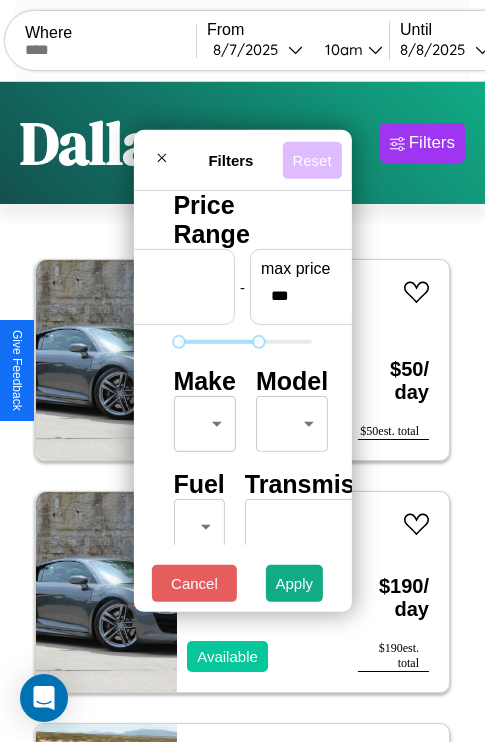 click on "Reset" at bounding box center [311, 159] 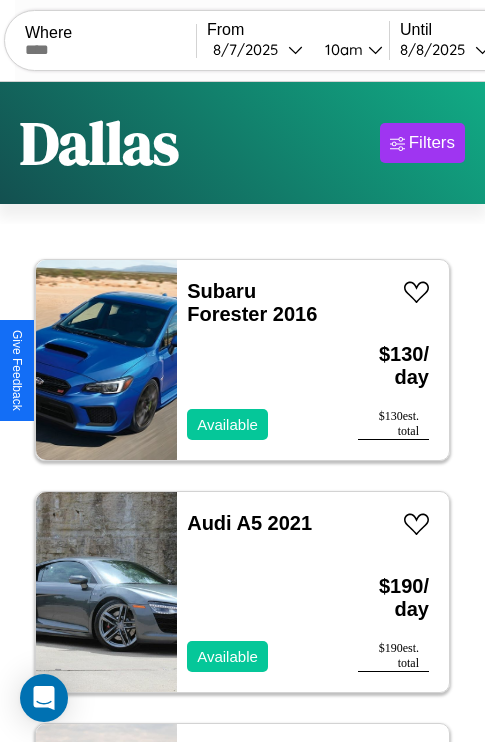 scroll, scrollTop: 79, scrollLeft: 0, axis: vertical 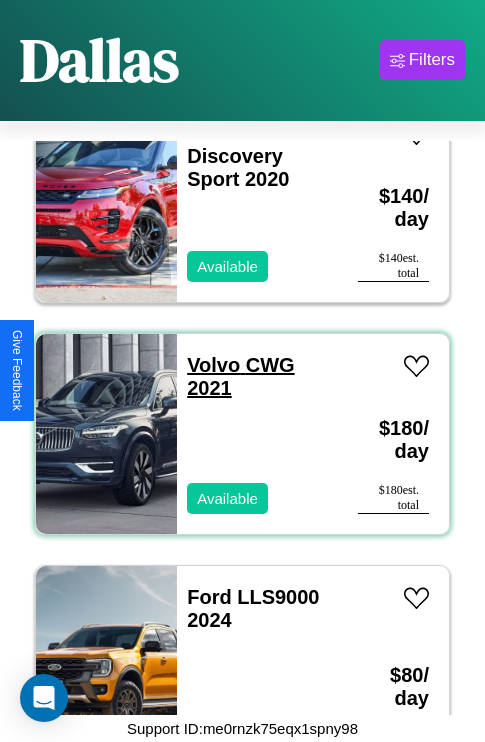 click on "Volvo   CWG   2021" at bounding box center (240, 376) 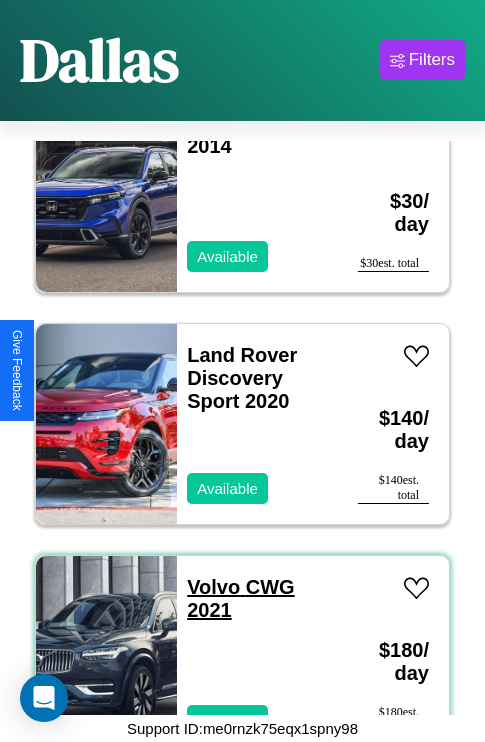 scroll, scrollTop: 3091, scrollLeft: 0, axis: vertical 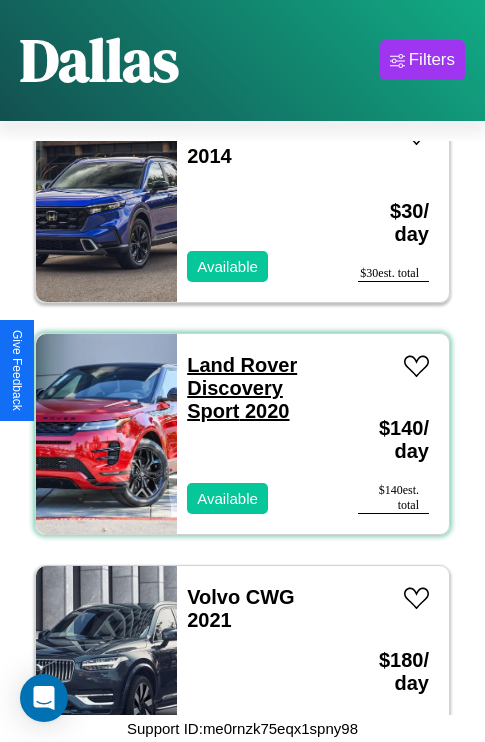 click on "Land Rover   Discovery Sport   2020" at bounding box center [242, 388] 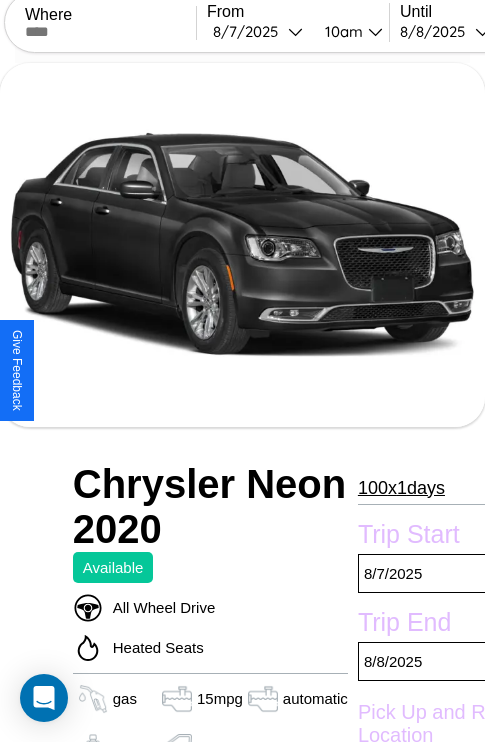 scroll, scrollTop: 616, scrollLeft: 0, axis: vertical 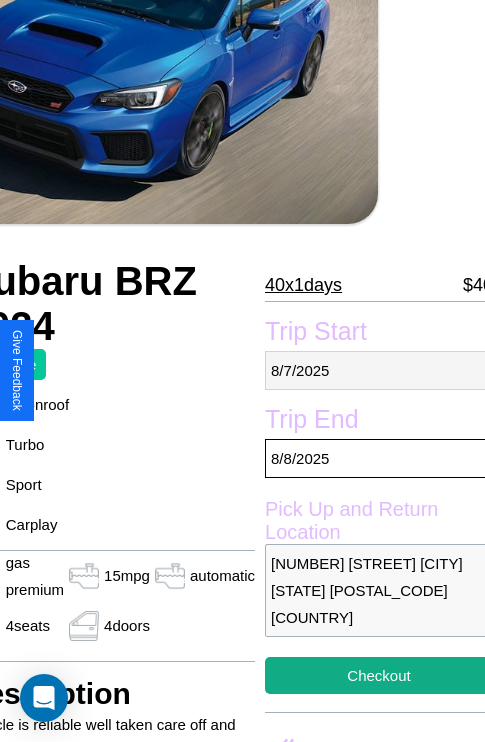 click on "8 / 7 / 2025" at bounding box center (379, 370) 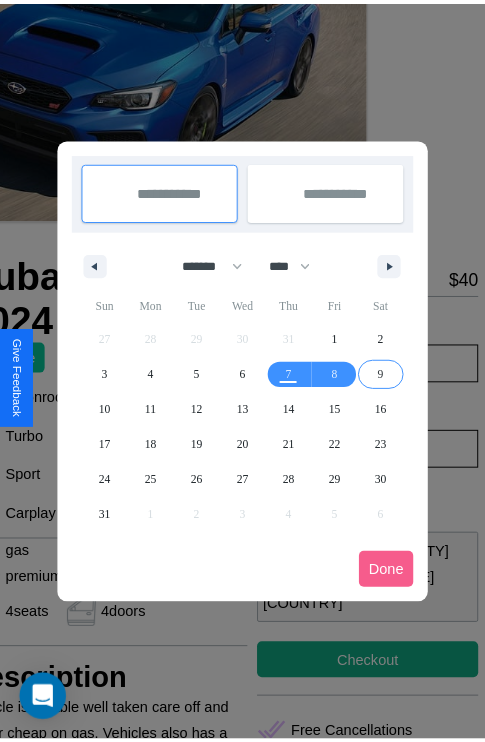 scroll, scrollTop: 0, scrollLeft: 107, axis: horizontal 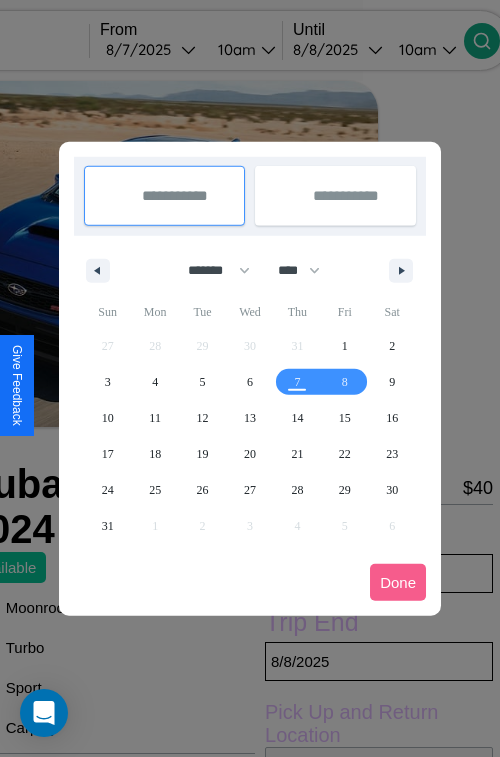 click at bounding box center [250, 378] 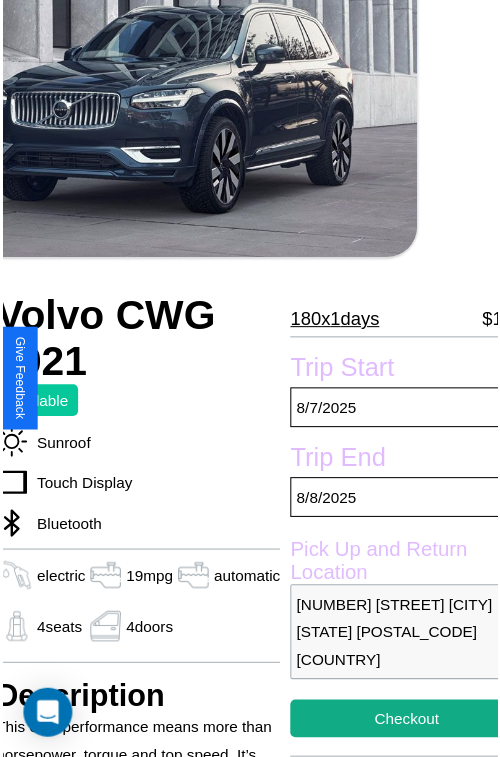 scroll, scrollTop: 160, scrollLeft: 96, axis: both 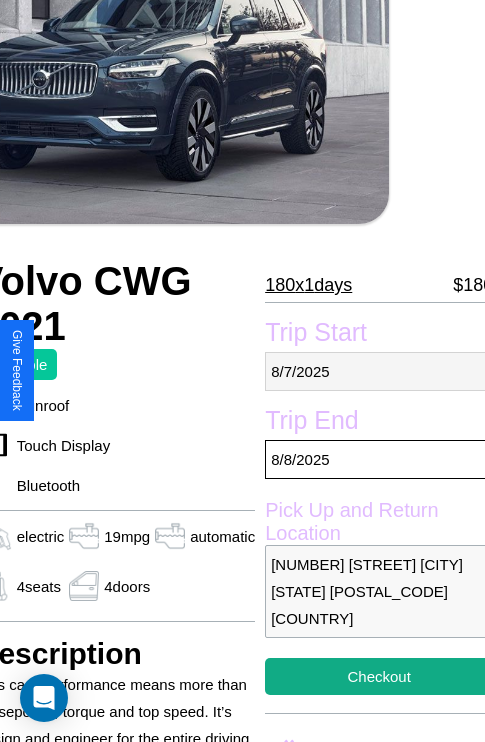 click on "8 / 7 / 2025" at bounding box center [379, 371] 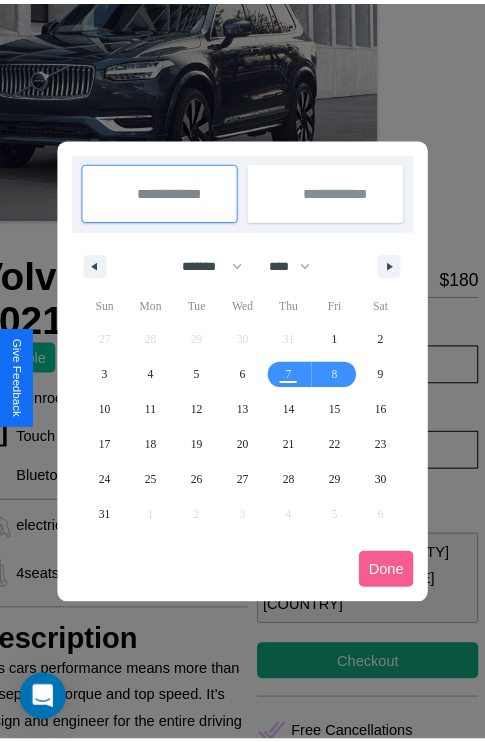 scroll, scrollTop: 0, scrollLeft: 96, axis: horizontal 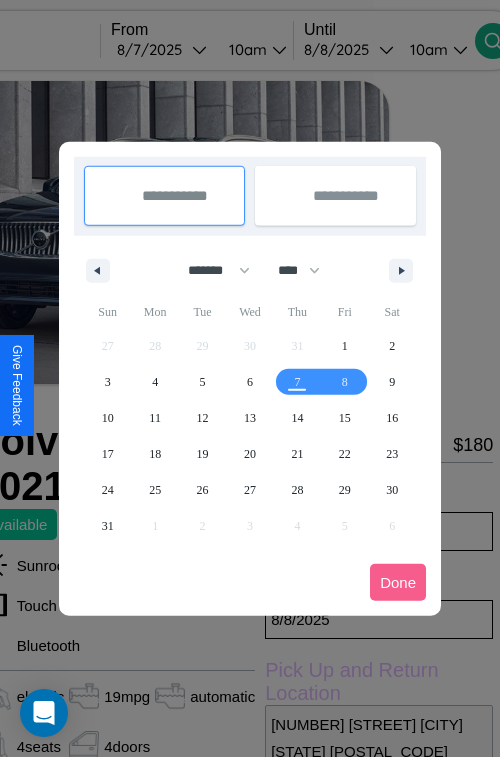 click at bounding box center [250, 378] 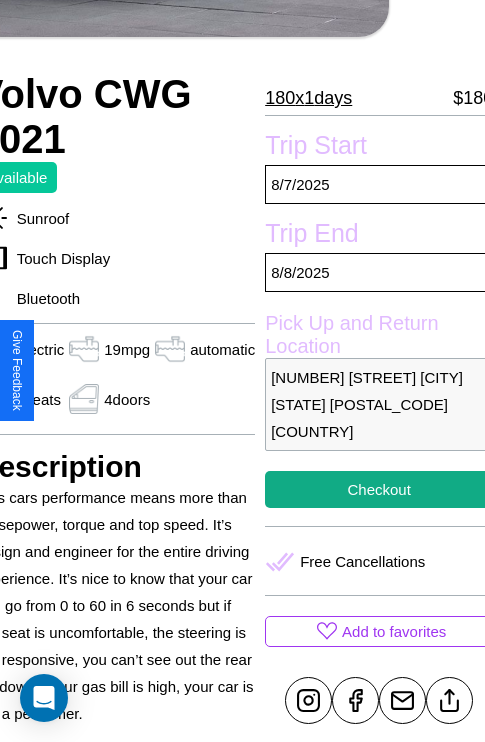 scroll, scrollTop: 367, scrollLeft: 96, axis: both 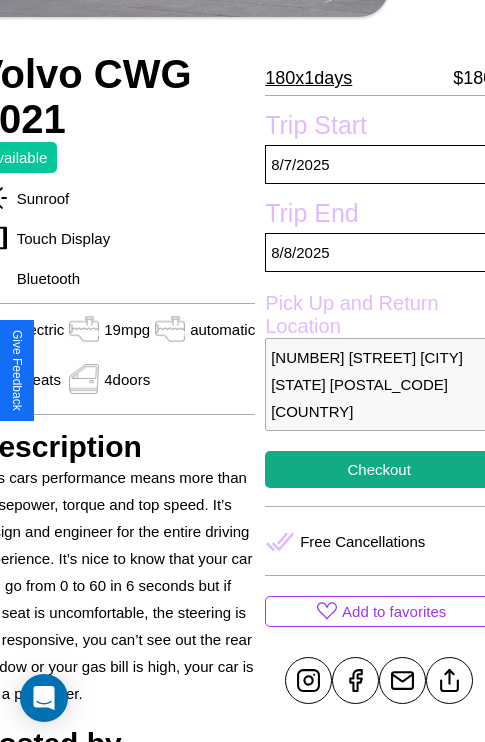click on "1374 Second Street  Dallas Texas 74349 United States" at bounding box center [379, 384] 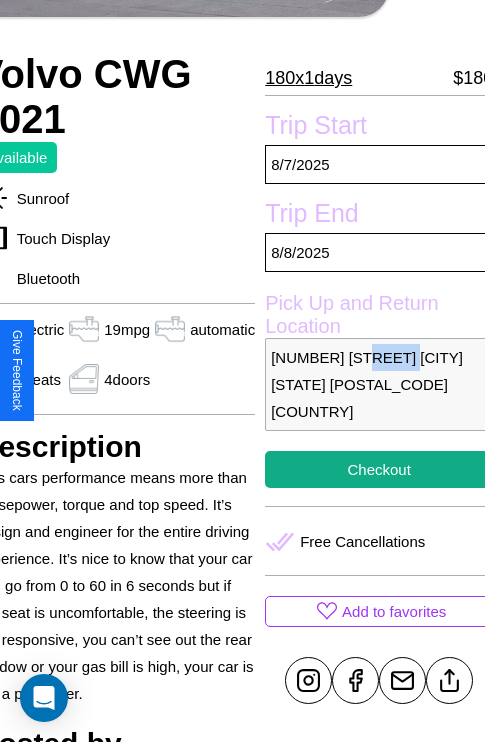 click on "1374 Second Street  Dallas Texas 74349 United States" at bounding box center (379, 384) 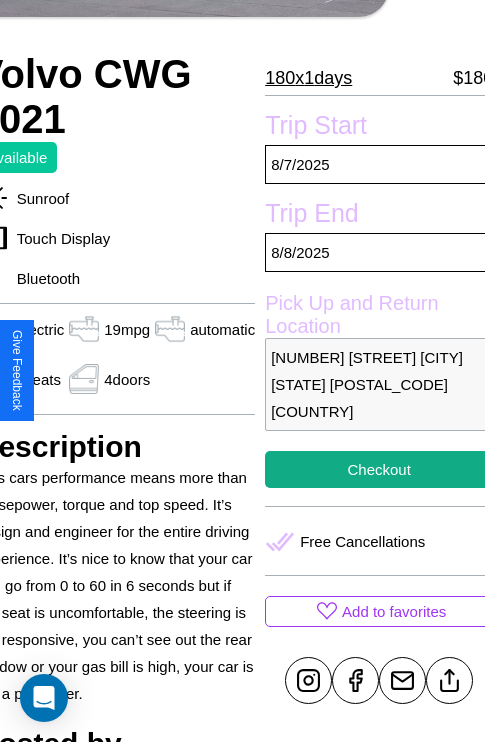 click on "1374 Second Street  Dallas Texas 74349 United States" at bounding box center [379, 384] 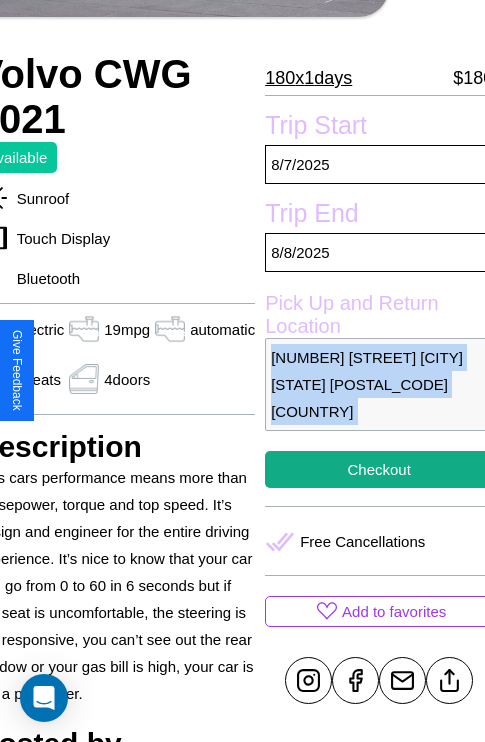 click on "1374 Second Street  Dallas Texas 74349 United States" at bounding box center (379, 384) 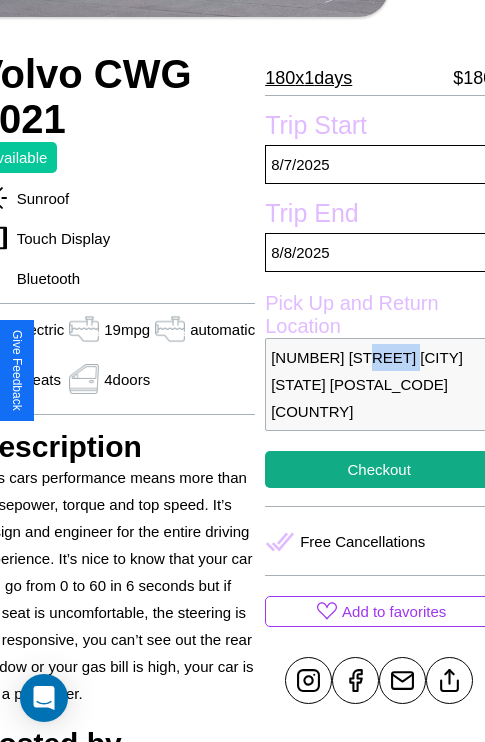 click on "1374 Second Street  Dallas Texas 74349 United States" at bounding box center [379, 384] 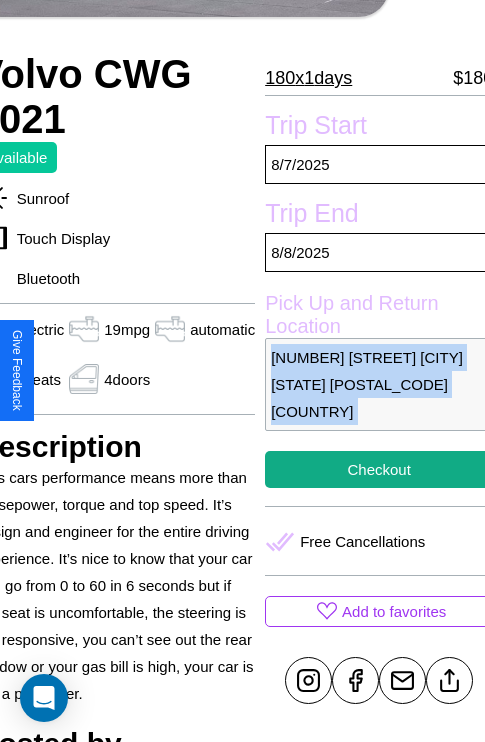 click on "1374 Second Street  Dallas Texas 74349 United States" at bounding box center [379, 384] 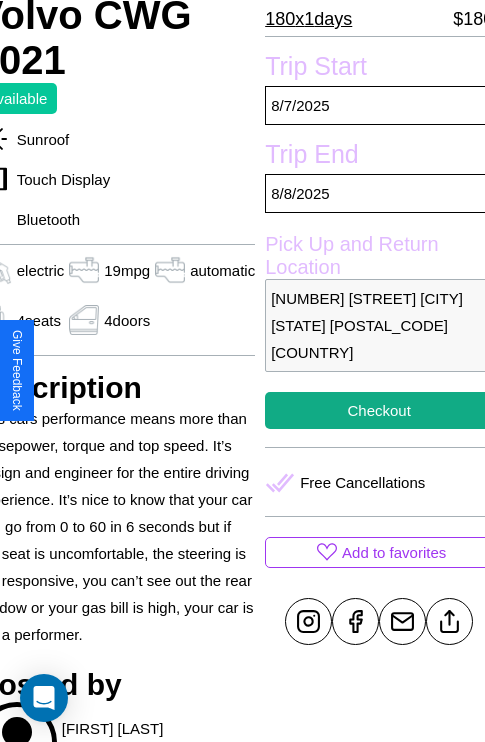 scroll, scrollTop: 438, scrollLeft: 96, axis: both 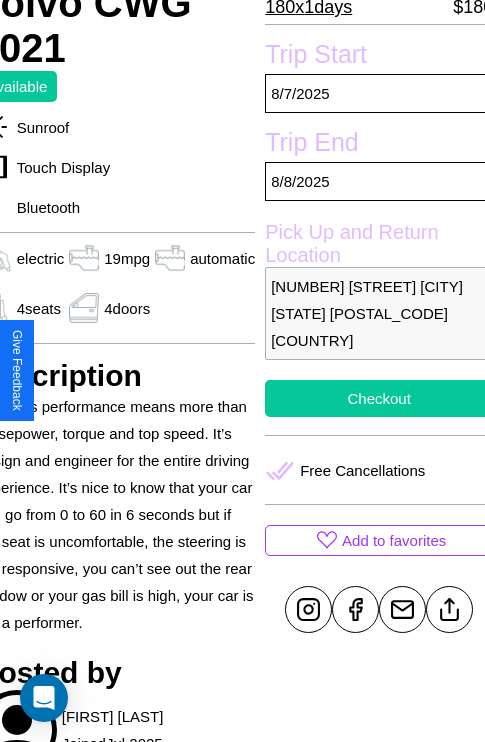 click on "Checkout" at bounding box center (379, 398) 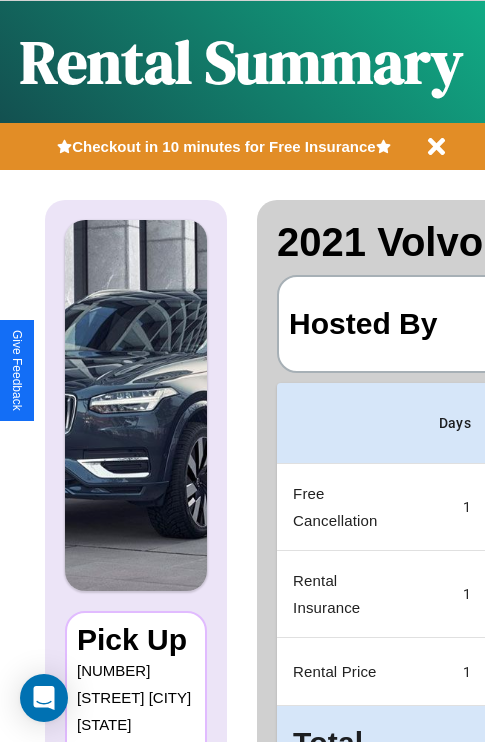 scroll, scrollTop: 0, scrollLeft: 378, axis: horizontal 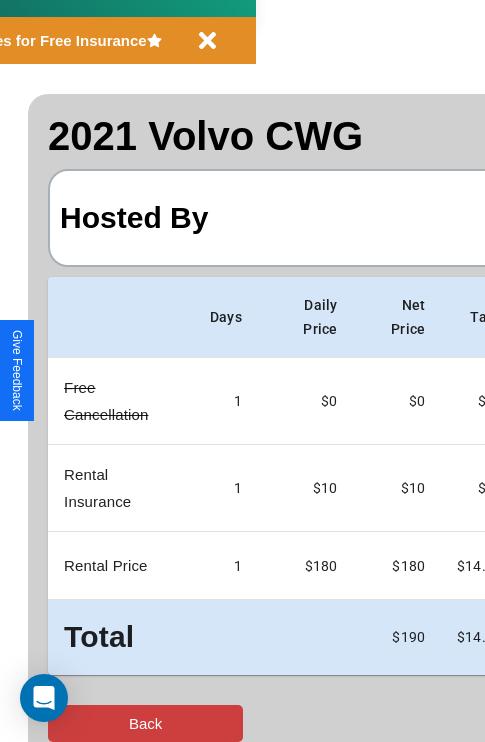 click on "Back" at bounding box center (145, 723) 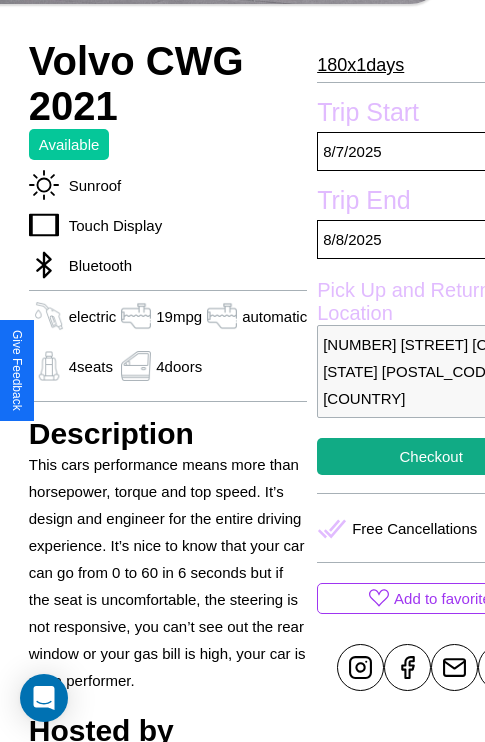 scroll, scrollTop: 649, scrollLeft: 76, axis: both 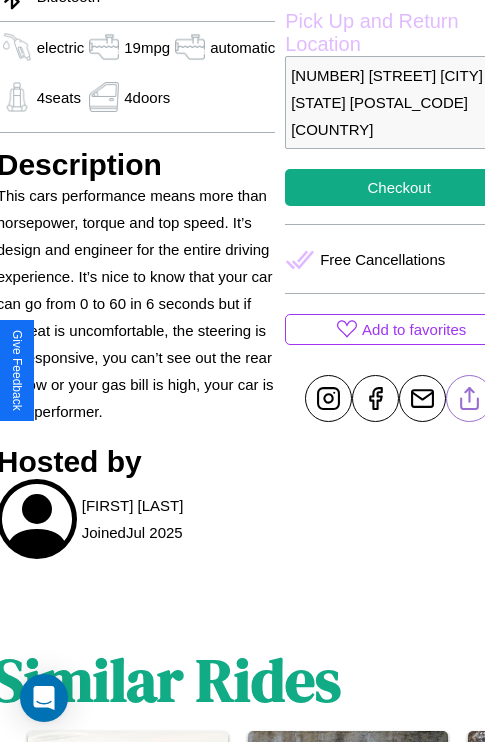 click 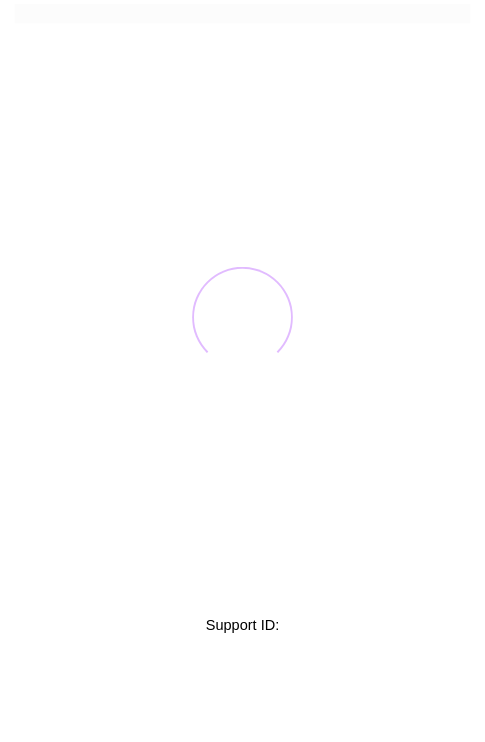 scroll, scrollTop: 0, scrollLeft: 0, axis: both 